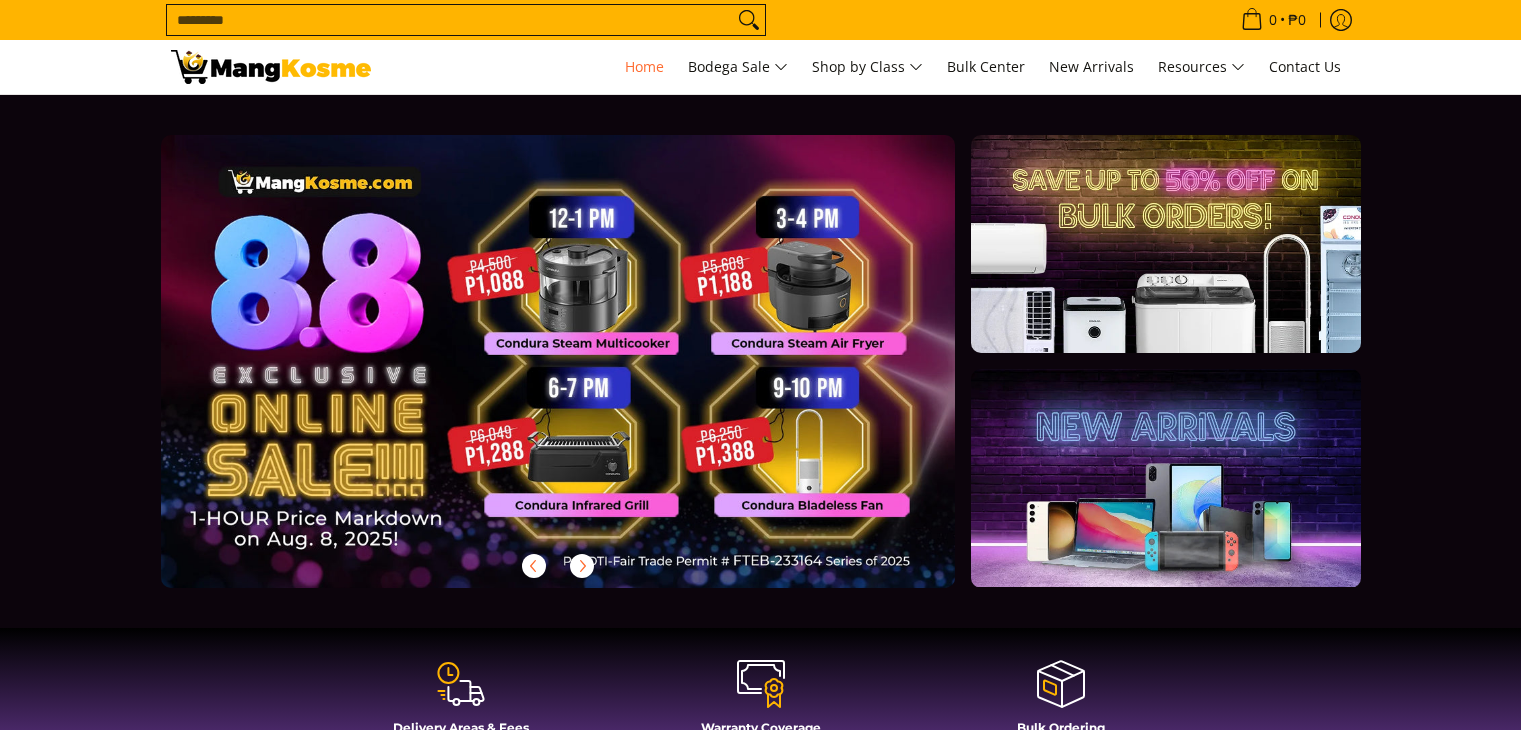scroll, scrollTop: 400, scrollLeft: 0, axis: vertical 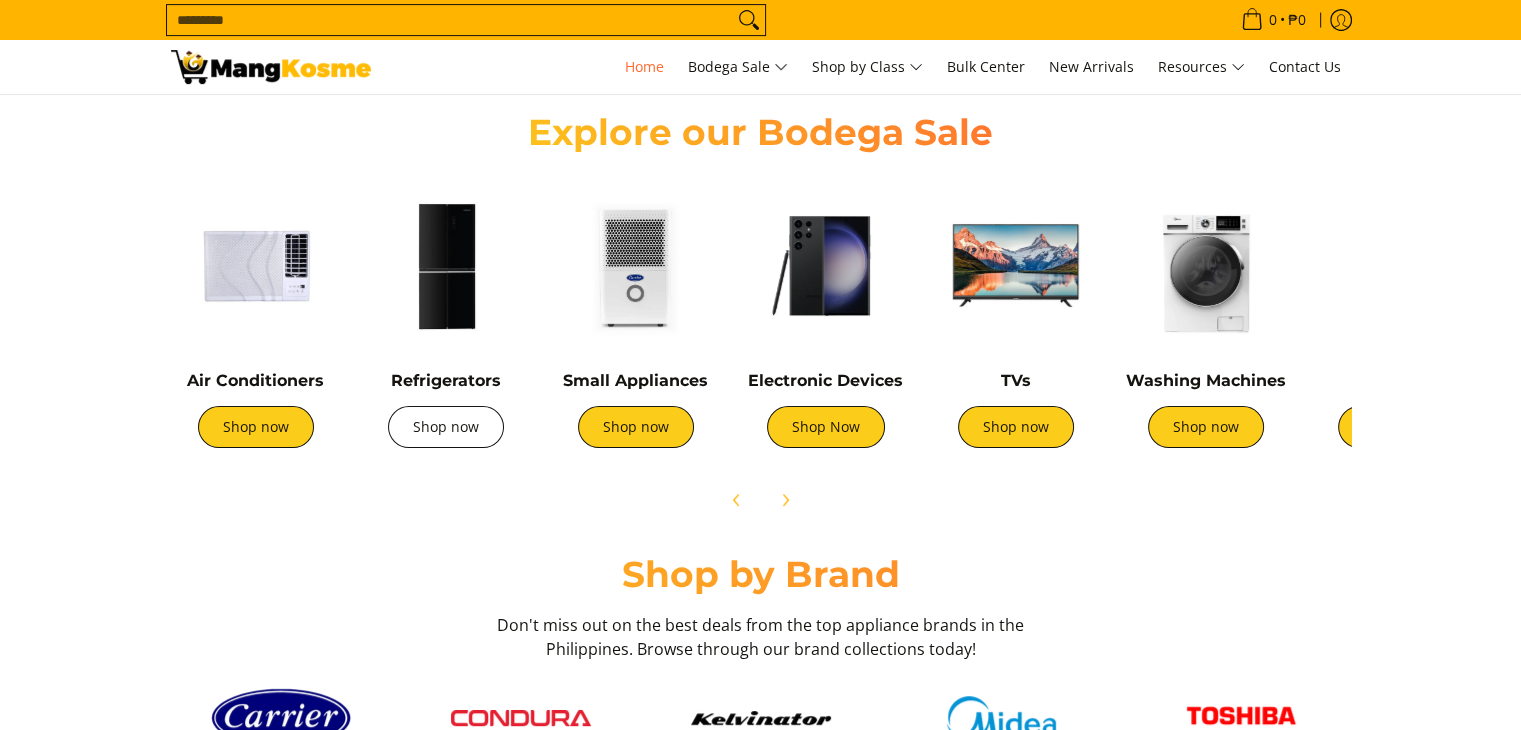 click on "Shop now" at bounding box center [446, 427] 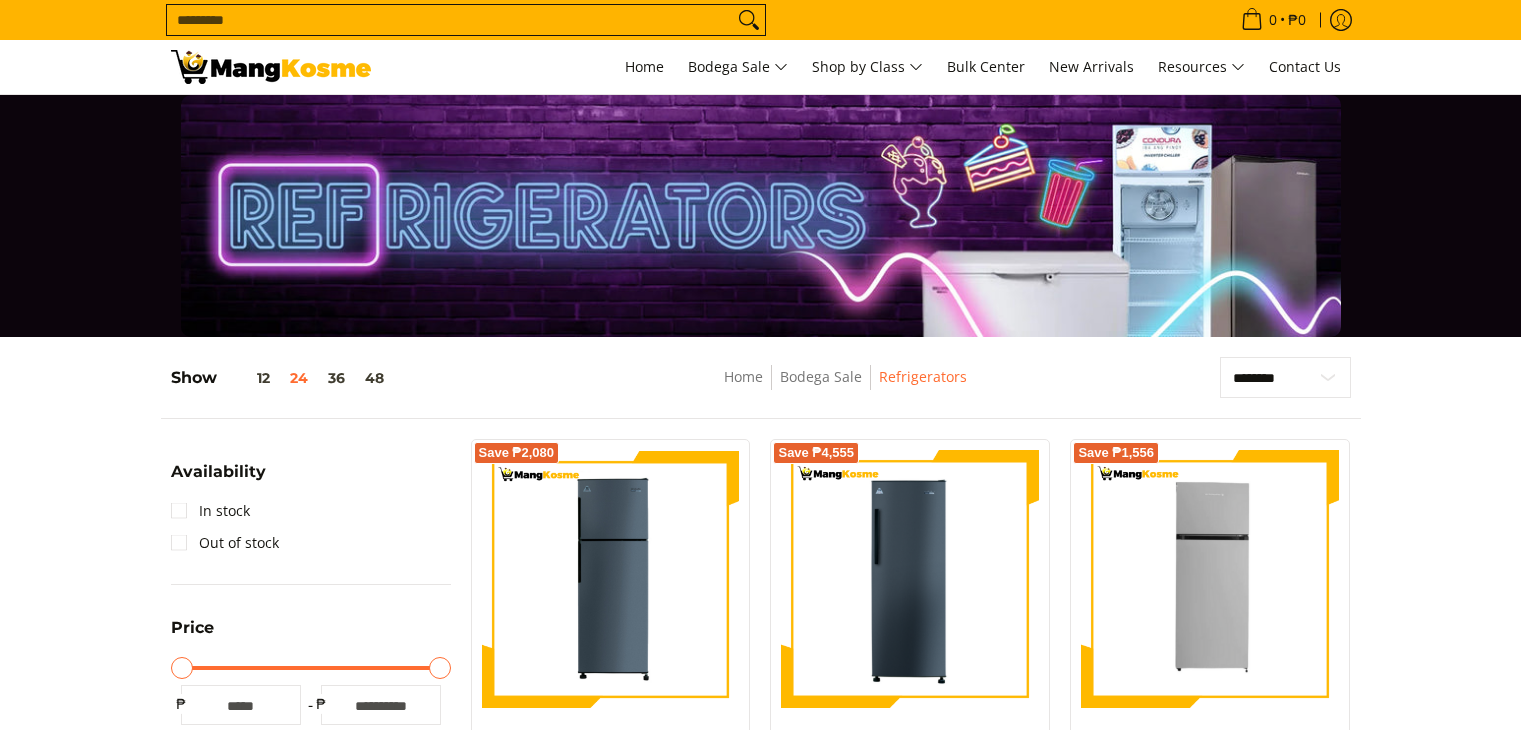 scroll, scrollTop: 400, scrollLeft: 0, axis: vertical 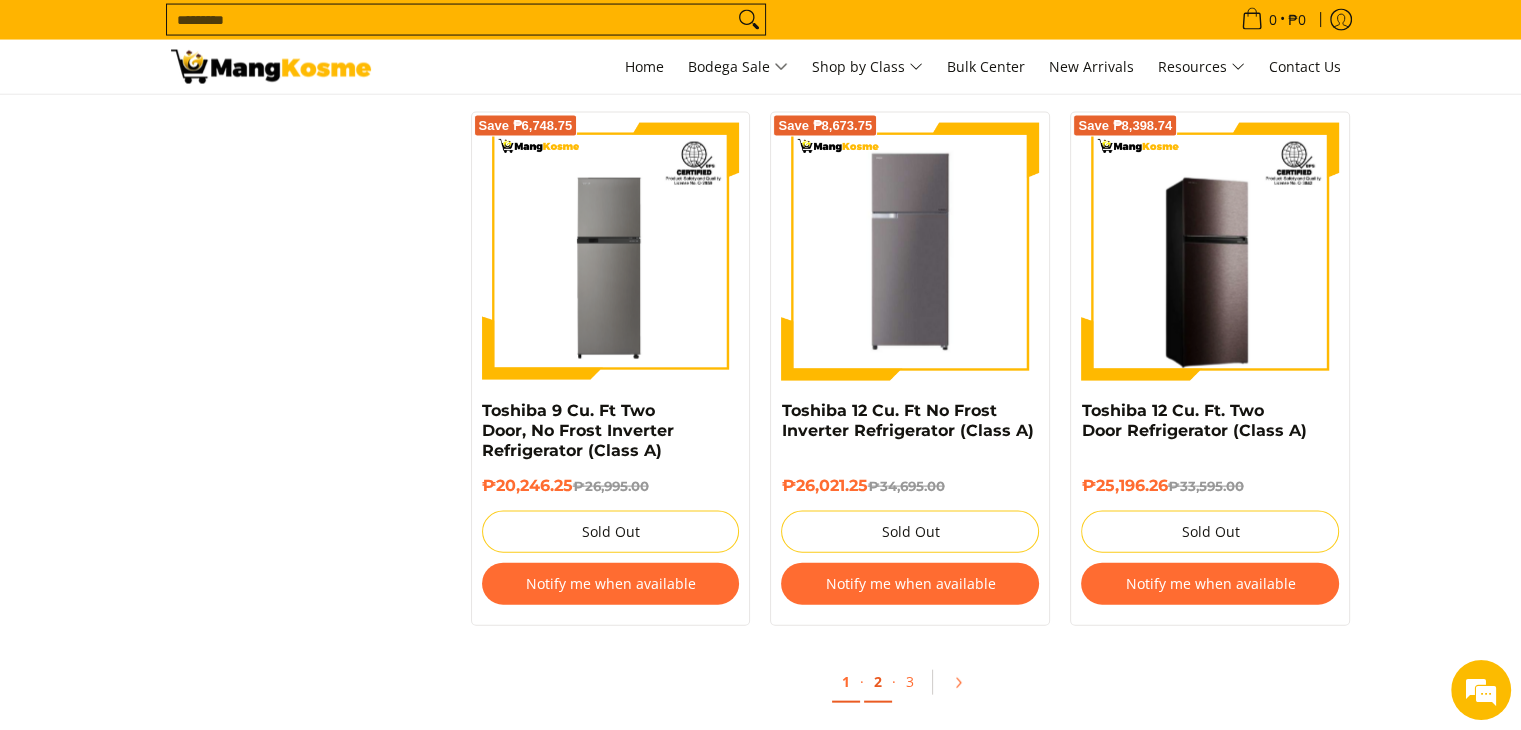 click on "2" at bounding box center (878, 682) 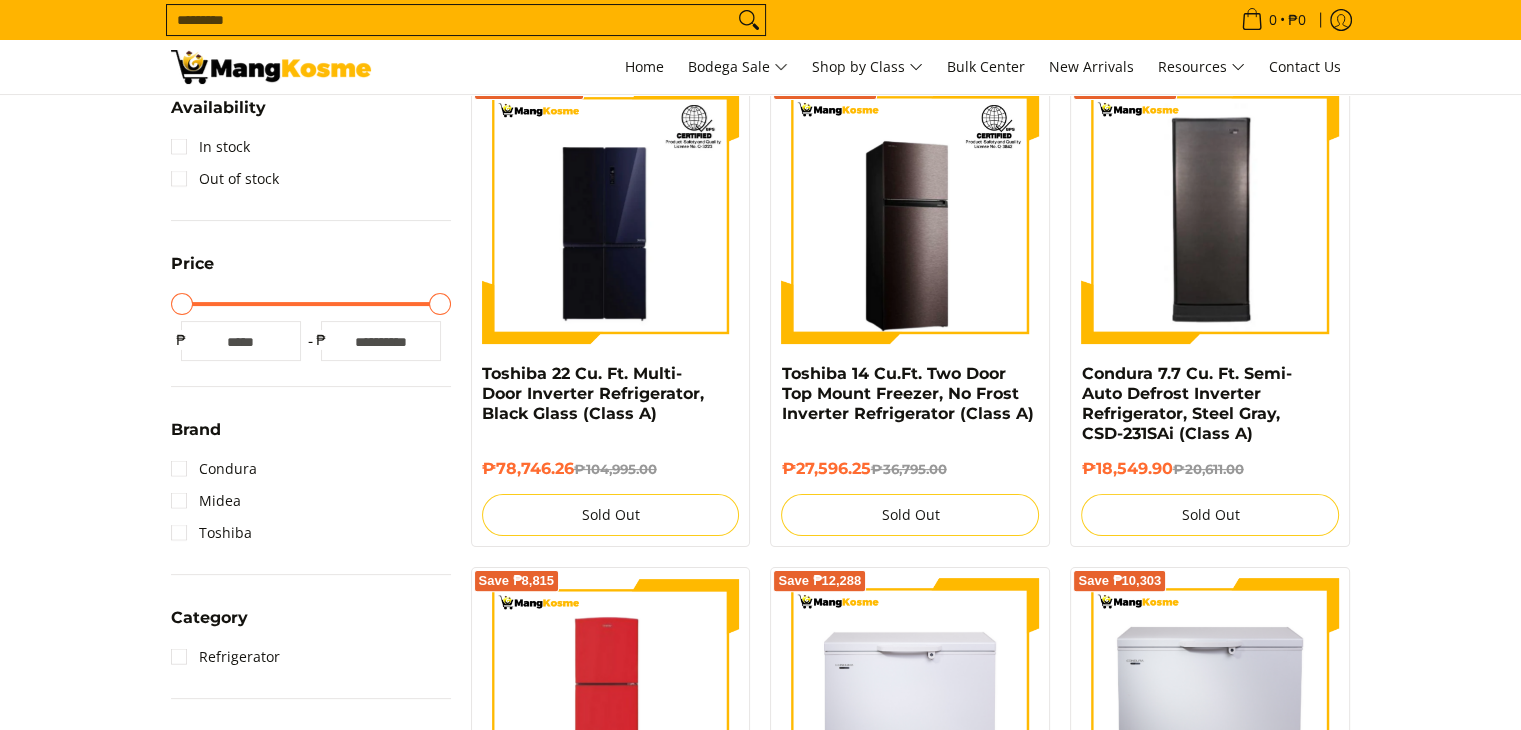 scroll, scrollTop: 0, scrollLeft: 0, axis: both 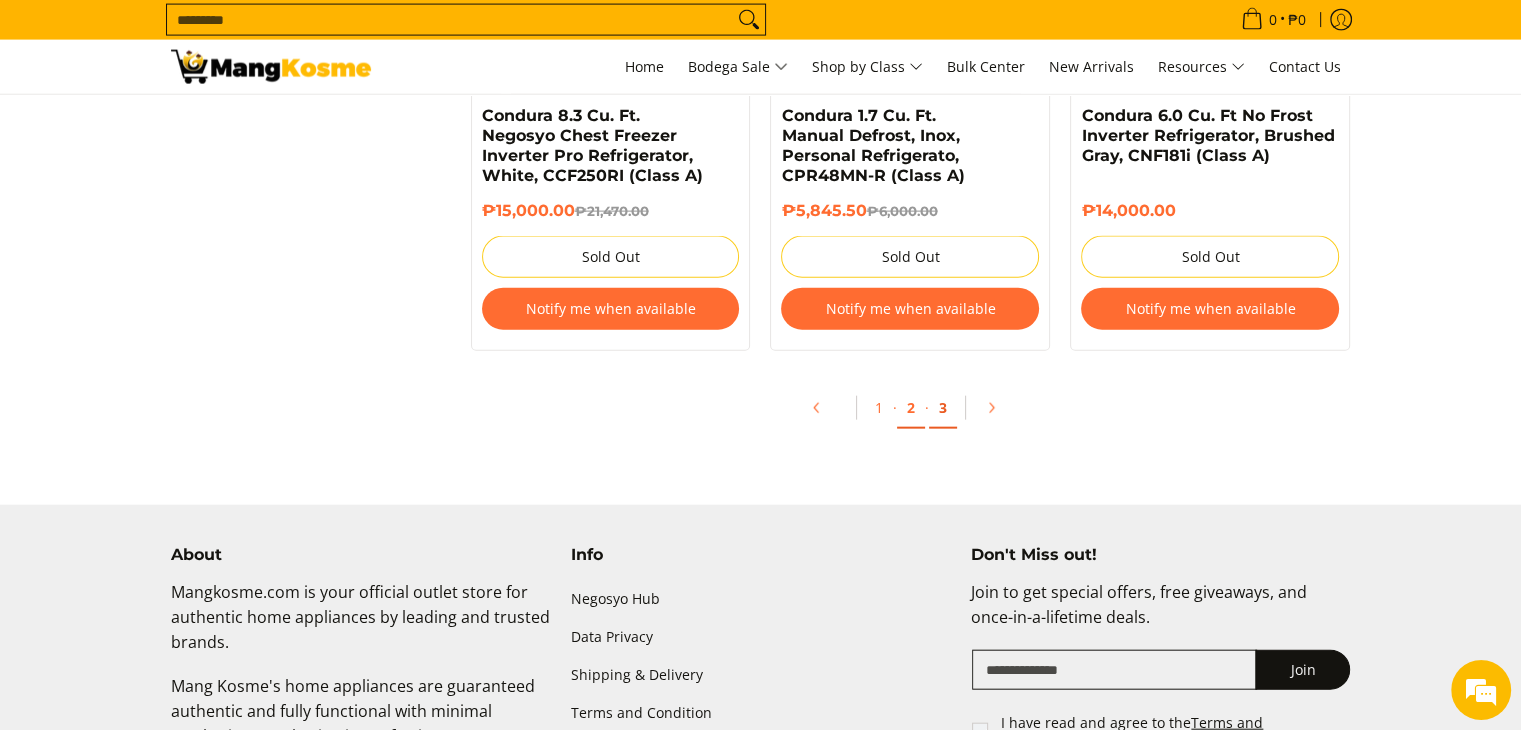 click on "3" at bounding box center (943, 408) 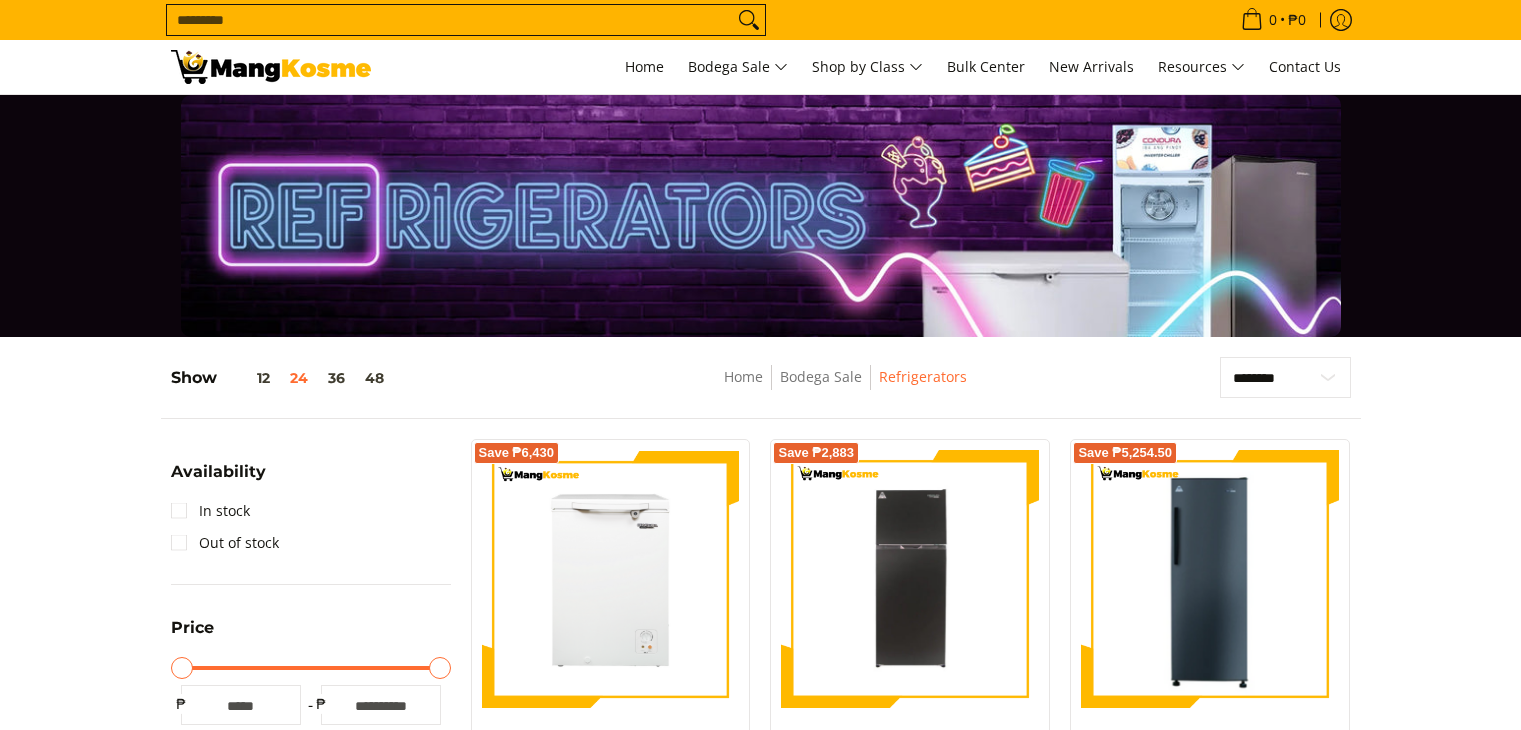 scroll, scrollTop: 0, scrollLeft: 0, axis: both 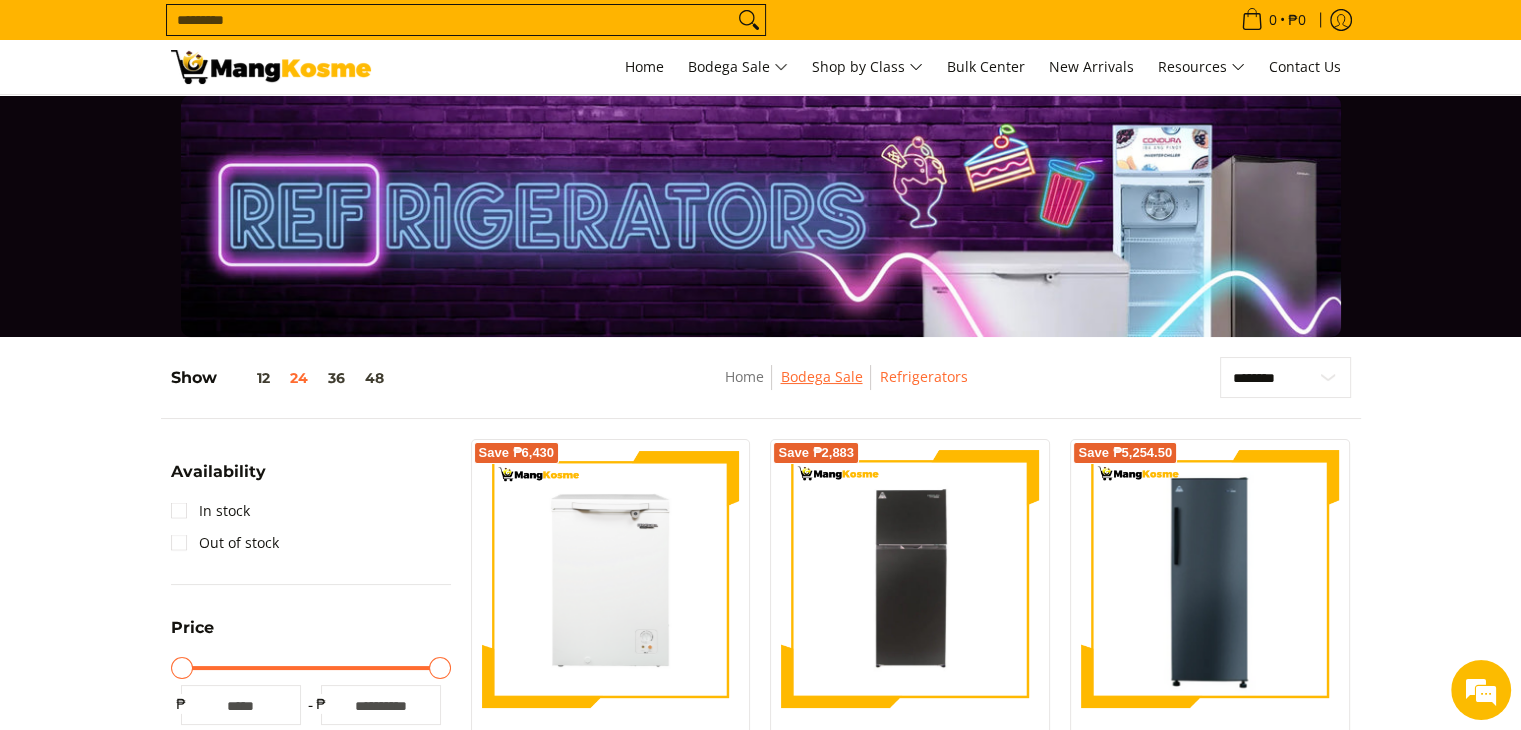 click on "Bodega Sale" at bounding box center (821, 376) 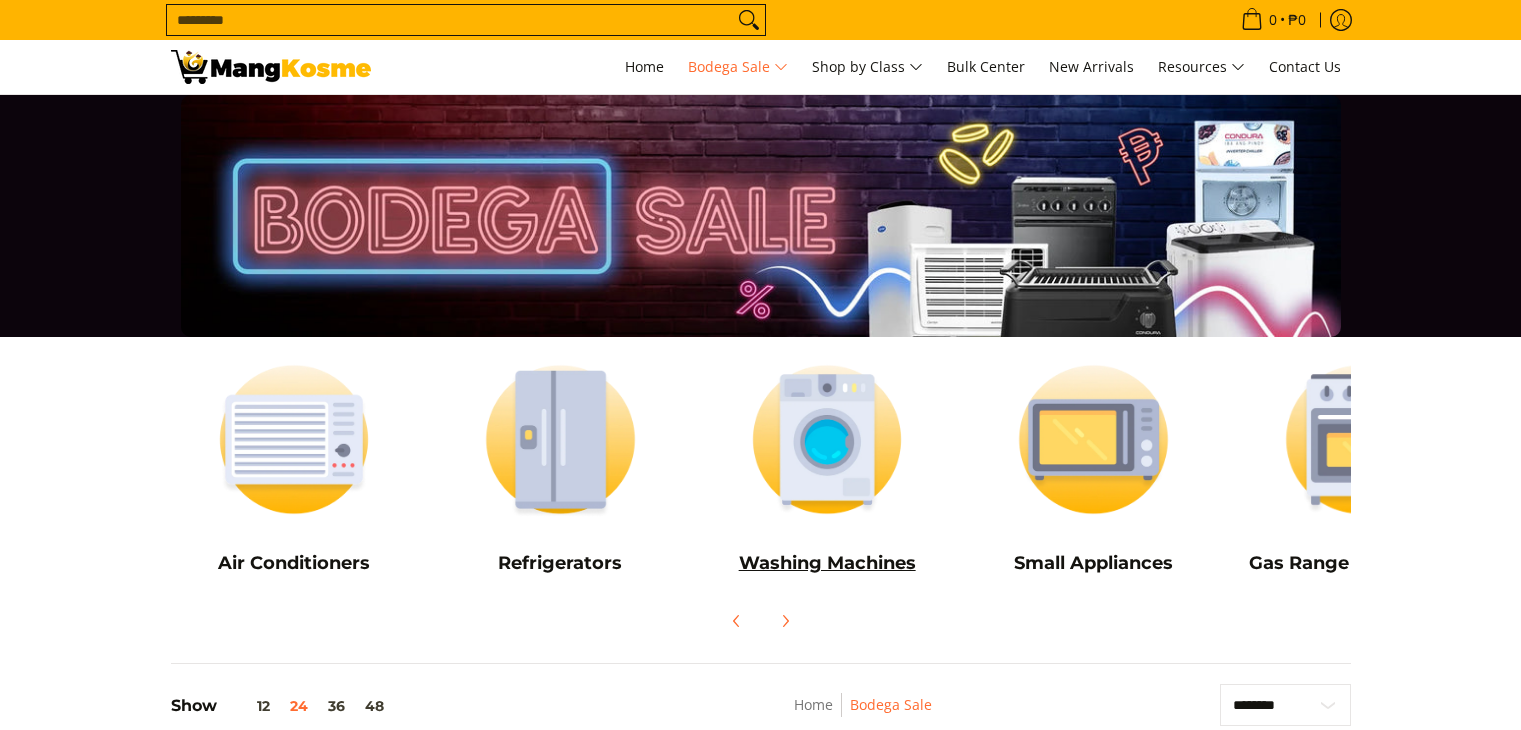 scroll, scrollTop: 0, scrollLeft: 0, axis: both 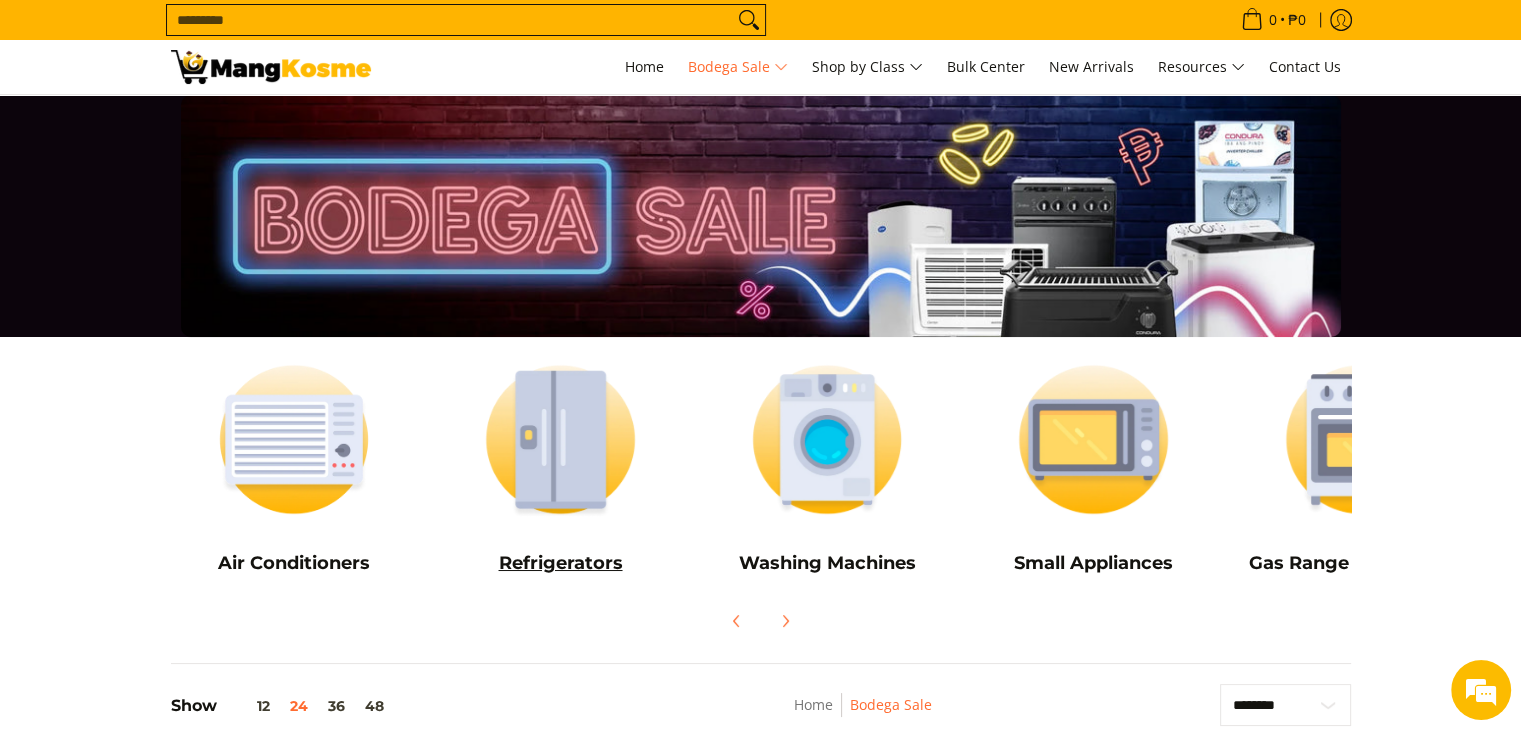 click on "Refrigerators" at bounding box center (560, 468) 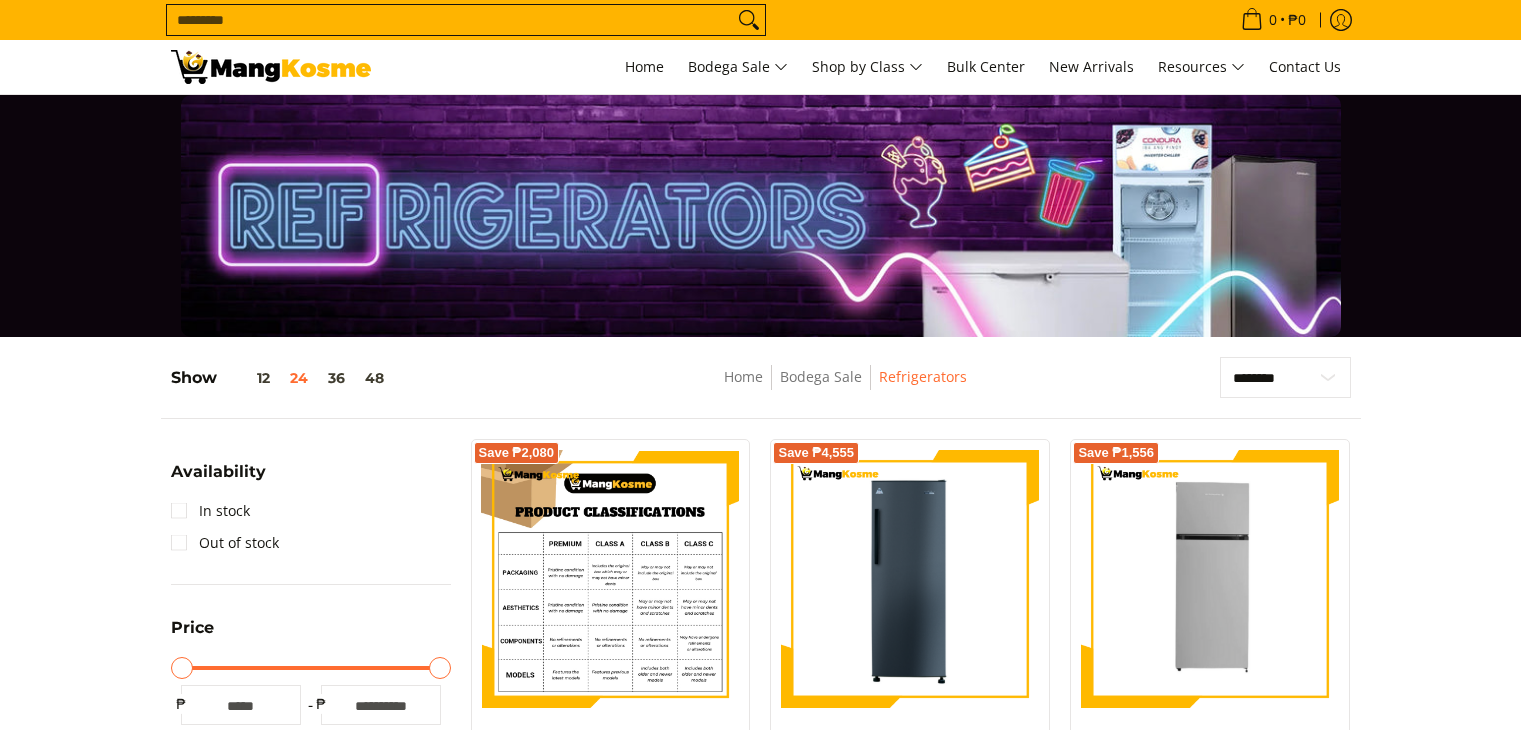 scroll, scrollTop: 0, scrollLeft: 0, axis: both 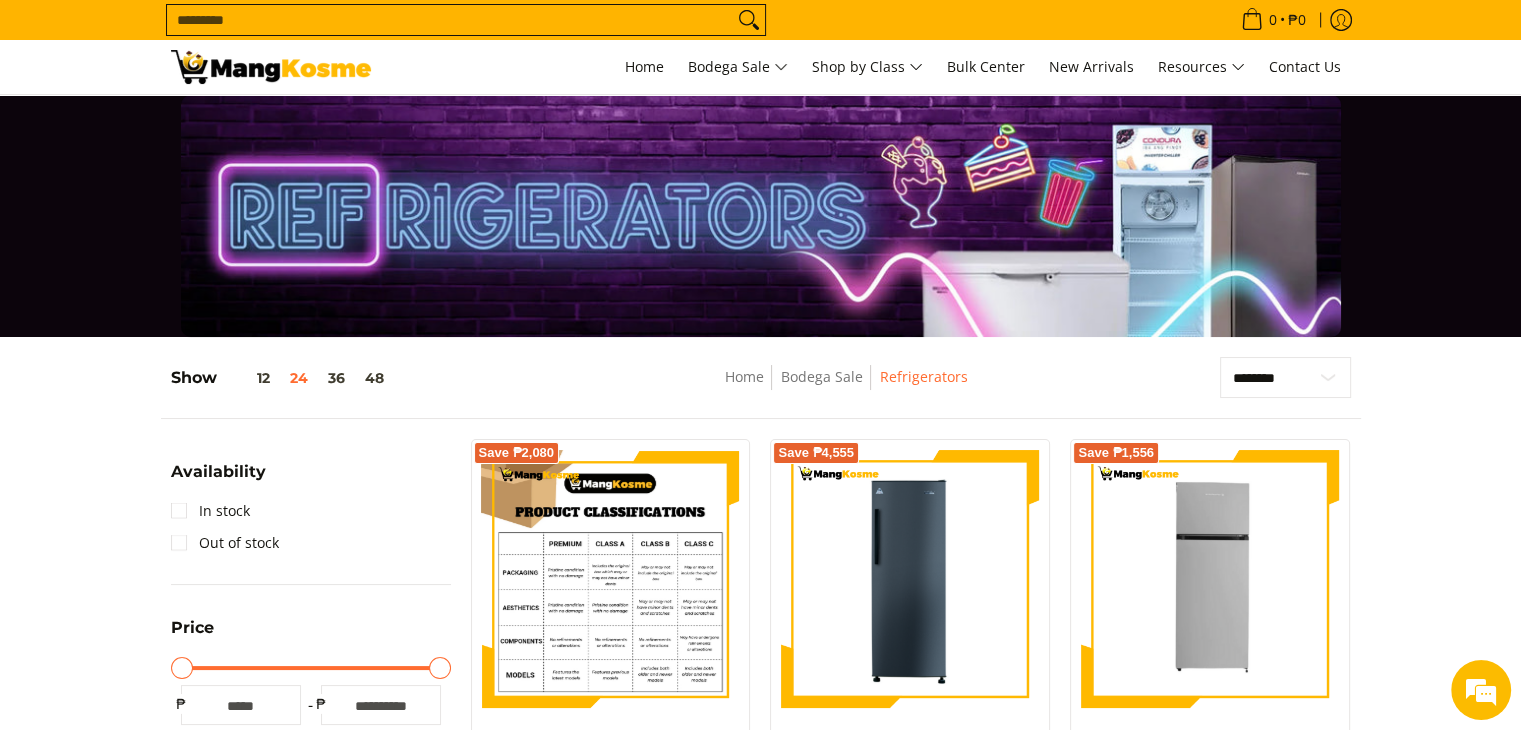 click at bounding box center (611, 579) 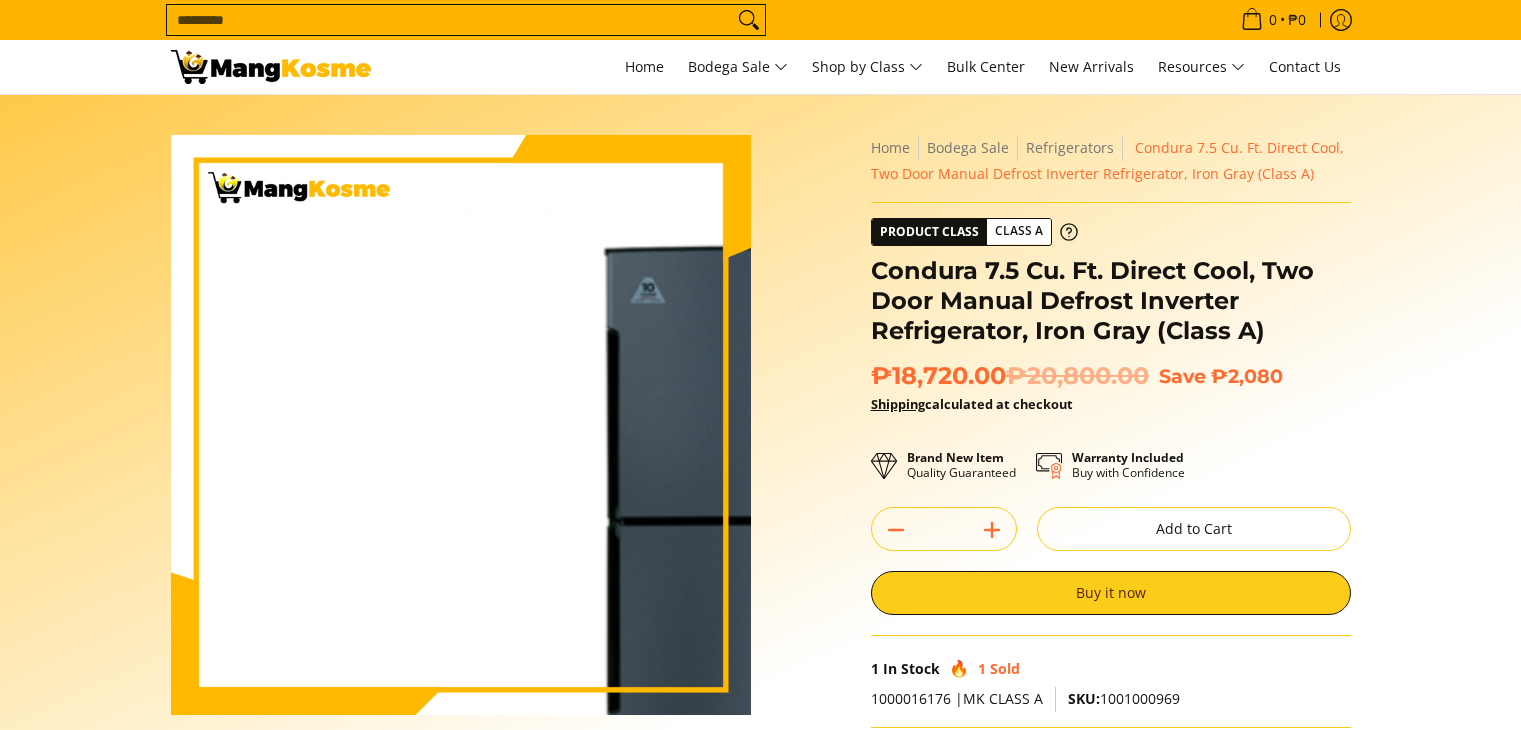 scroll, scrollTop: 0, scrollLeft: 0, axis: both 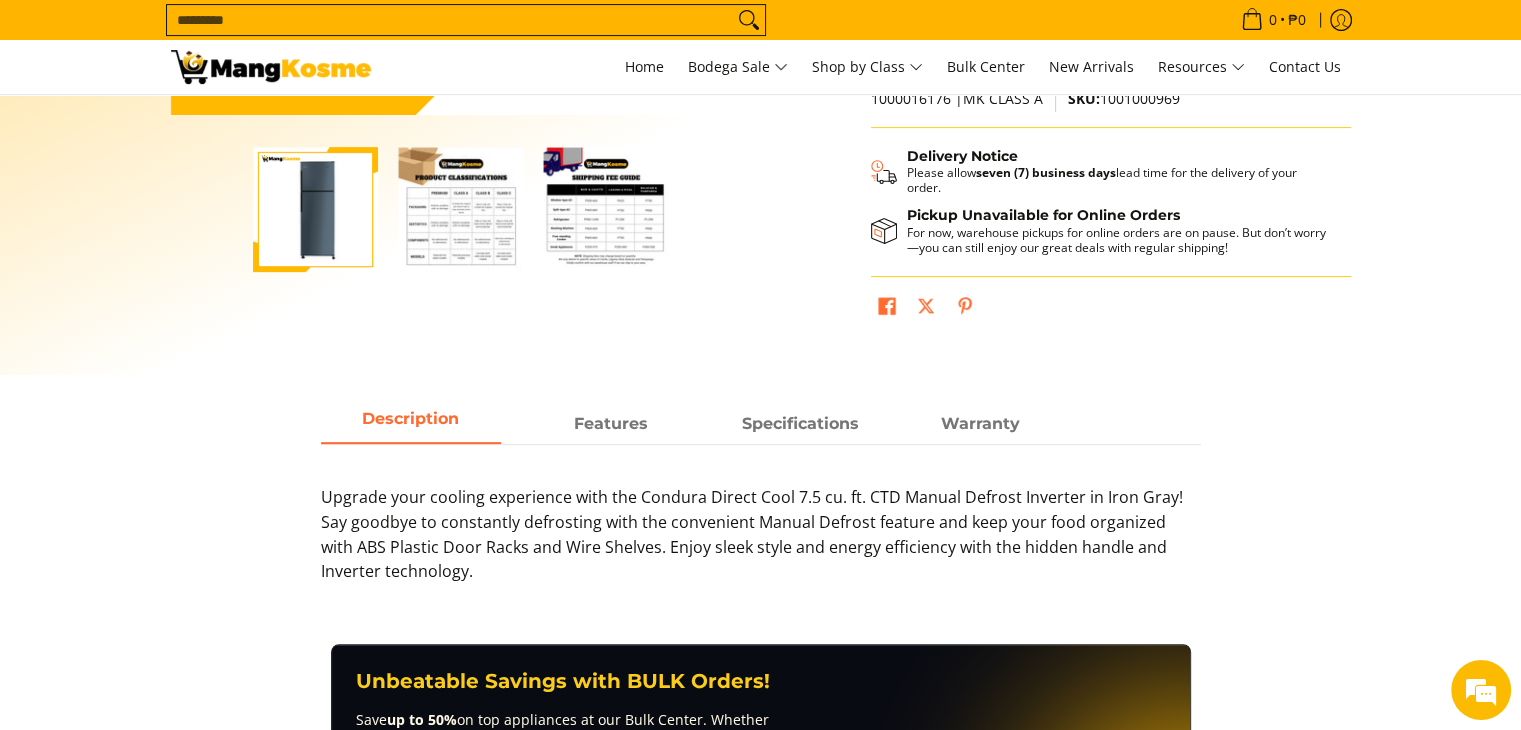 click at bounding box center (460, 209) 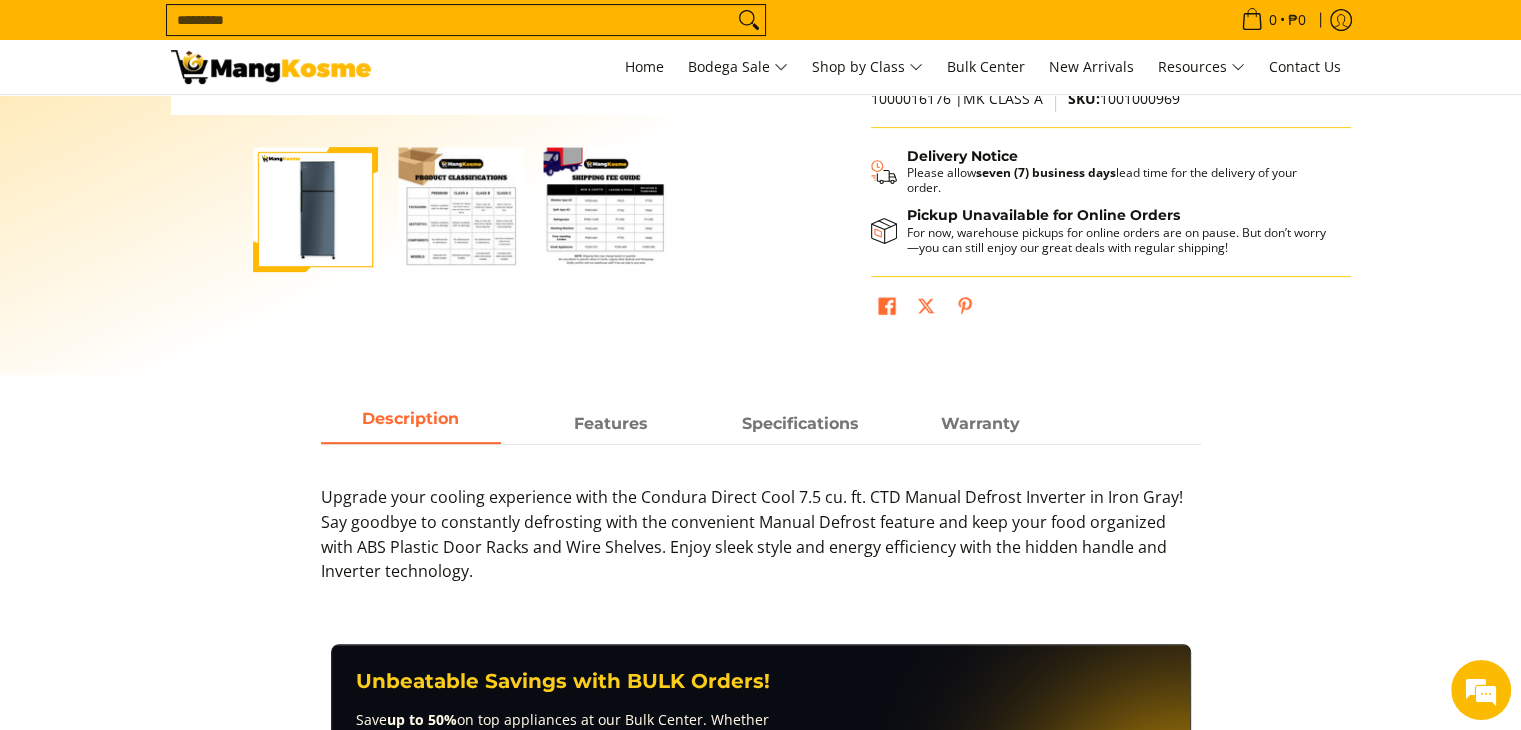 click at bounding box center [460, 209] 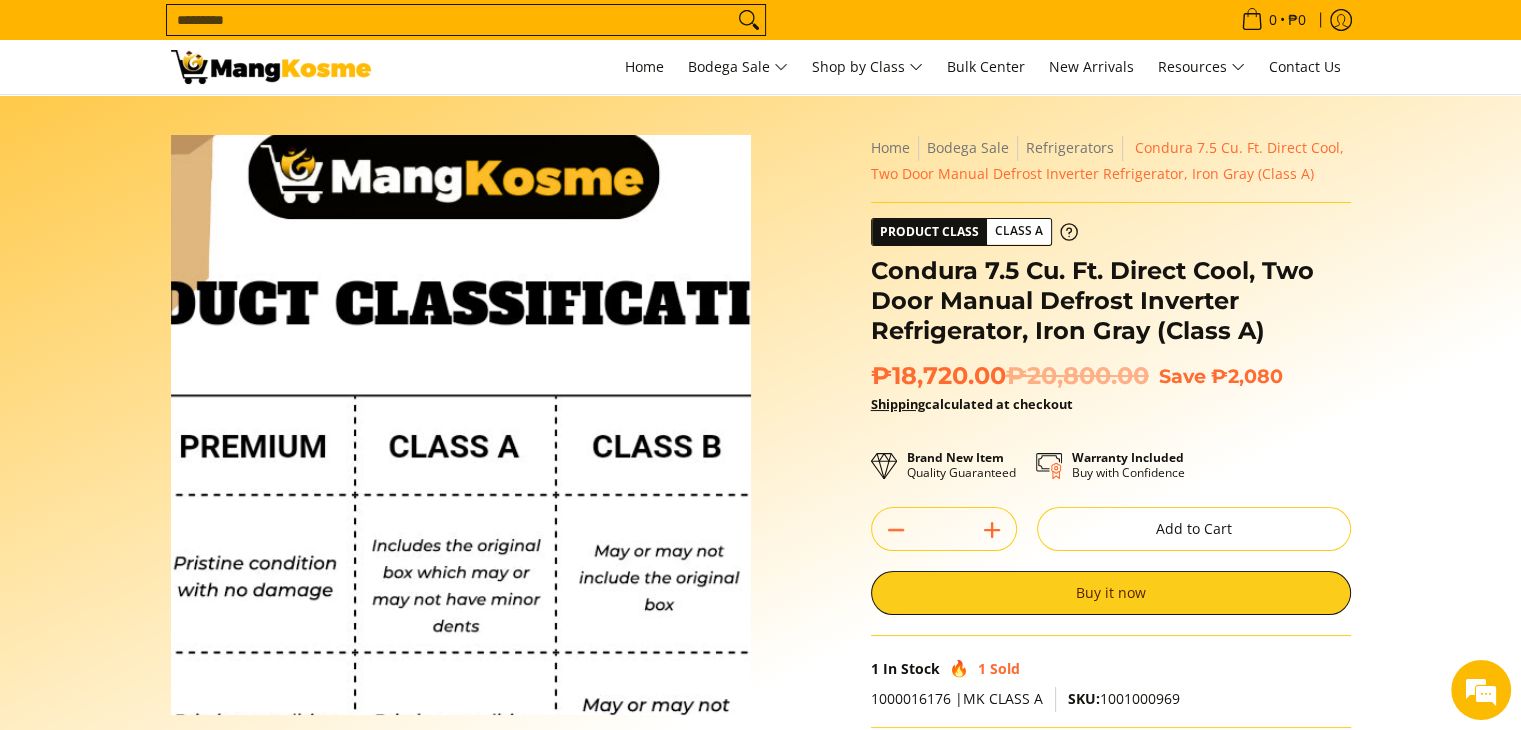 scroll, scrollTop: 0, scrollLeft: 0, axis: both 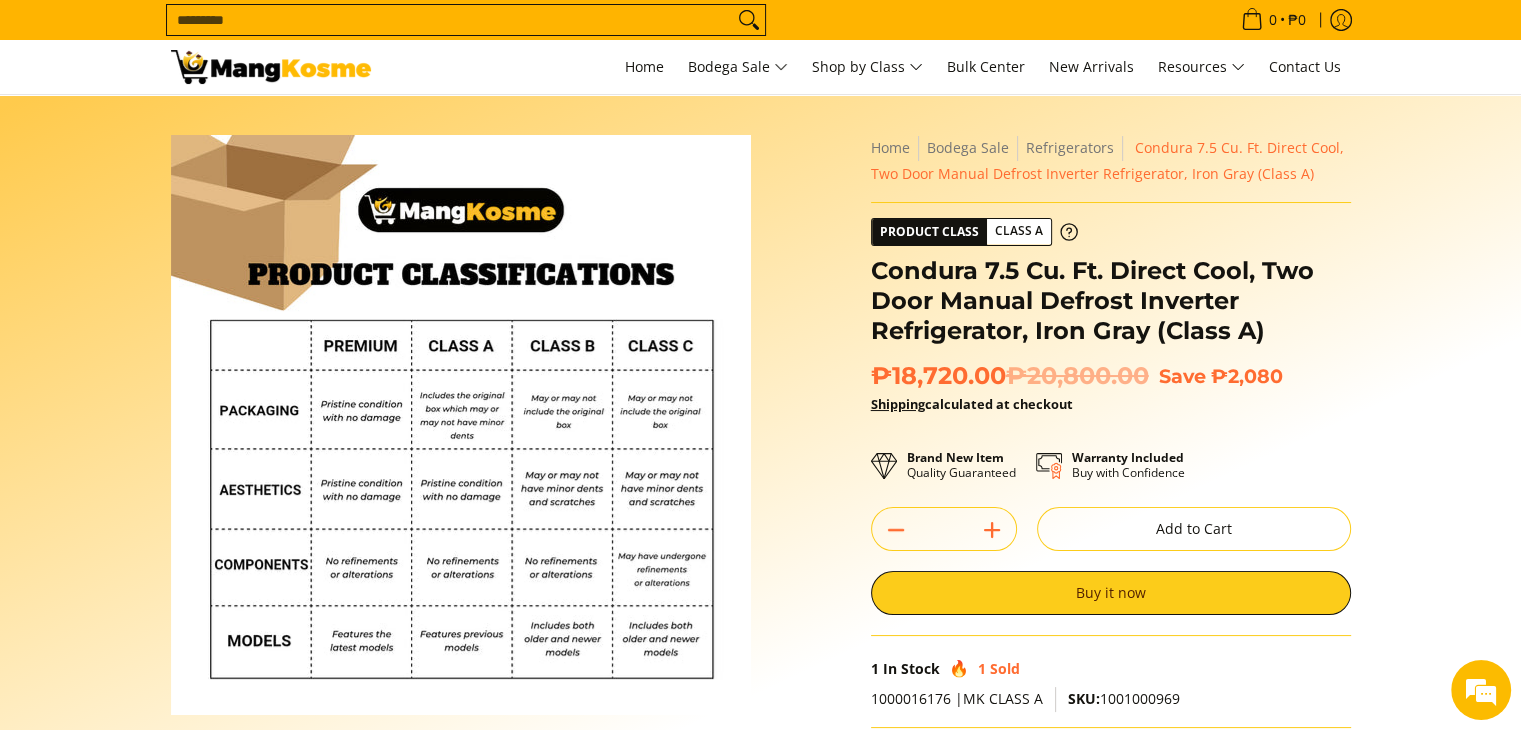 click on "Skip to Main Content
Enable zoom Disable zoom
Enable zoom Disable zoom
Enable zoom Disable zoom
Home Bodega Sale Refrigerators
Condura 7.5 Cu. Ft.  Direct Cool, Two Door Manual Defrost Inverter Refrigerator, Iron Gray (Class A)
Product Class
Class A
₱18,720.00  ₱20,800.00
Save" at bounding box center [760, 535] 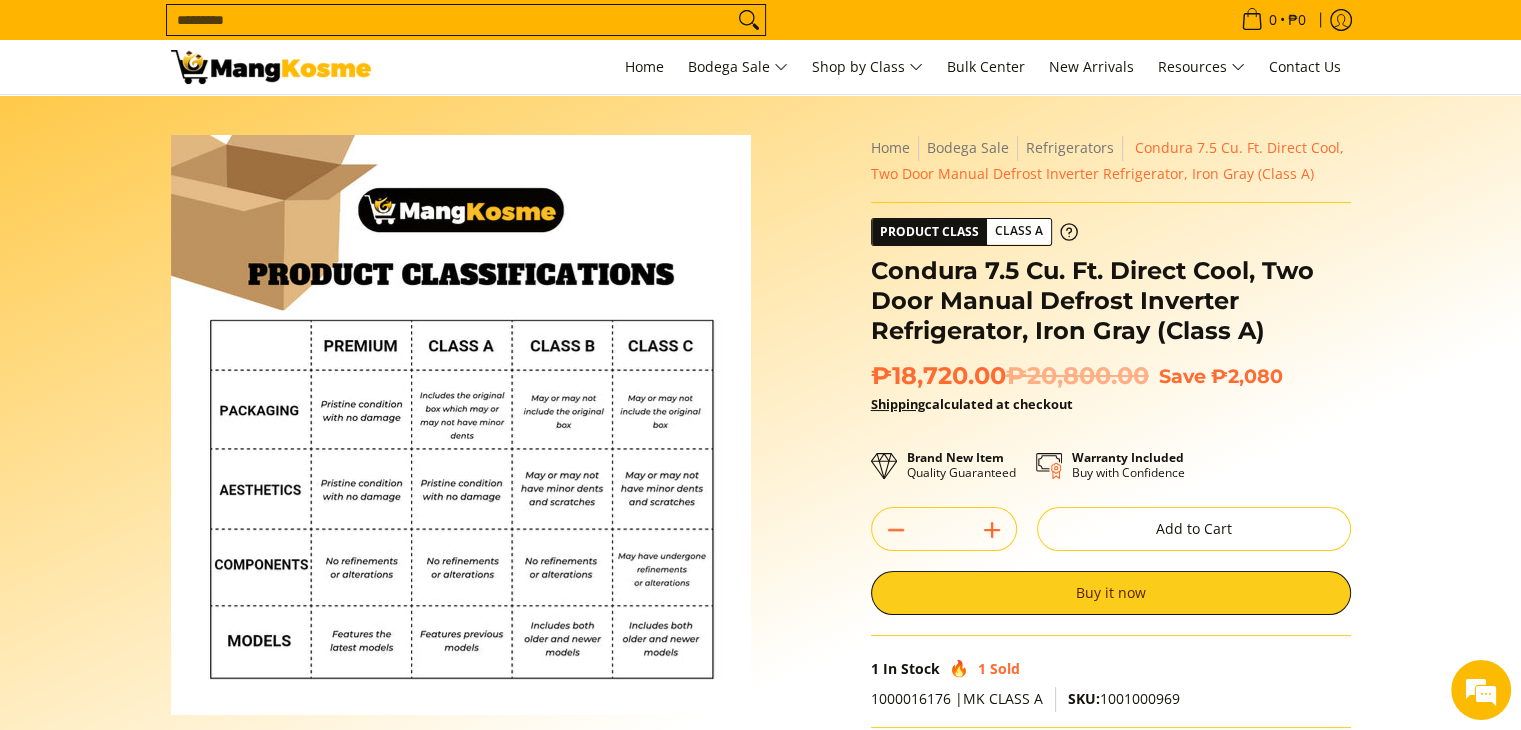 click at bounding box center [271, 67] 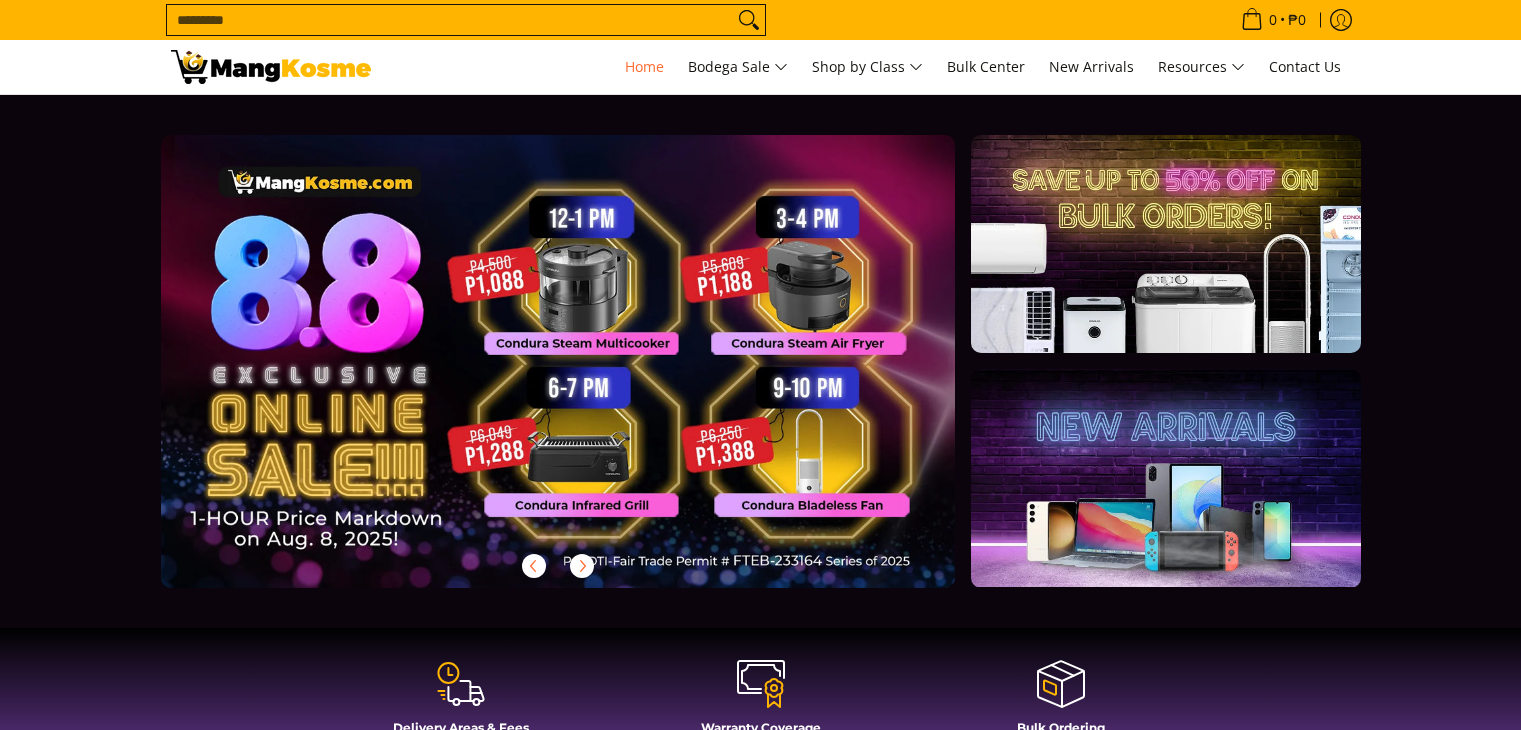 scroll, scrollTop: 0, scrollLeft: 0, axis: both 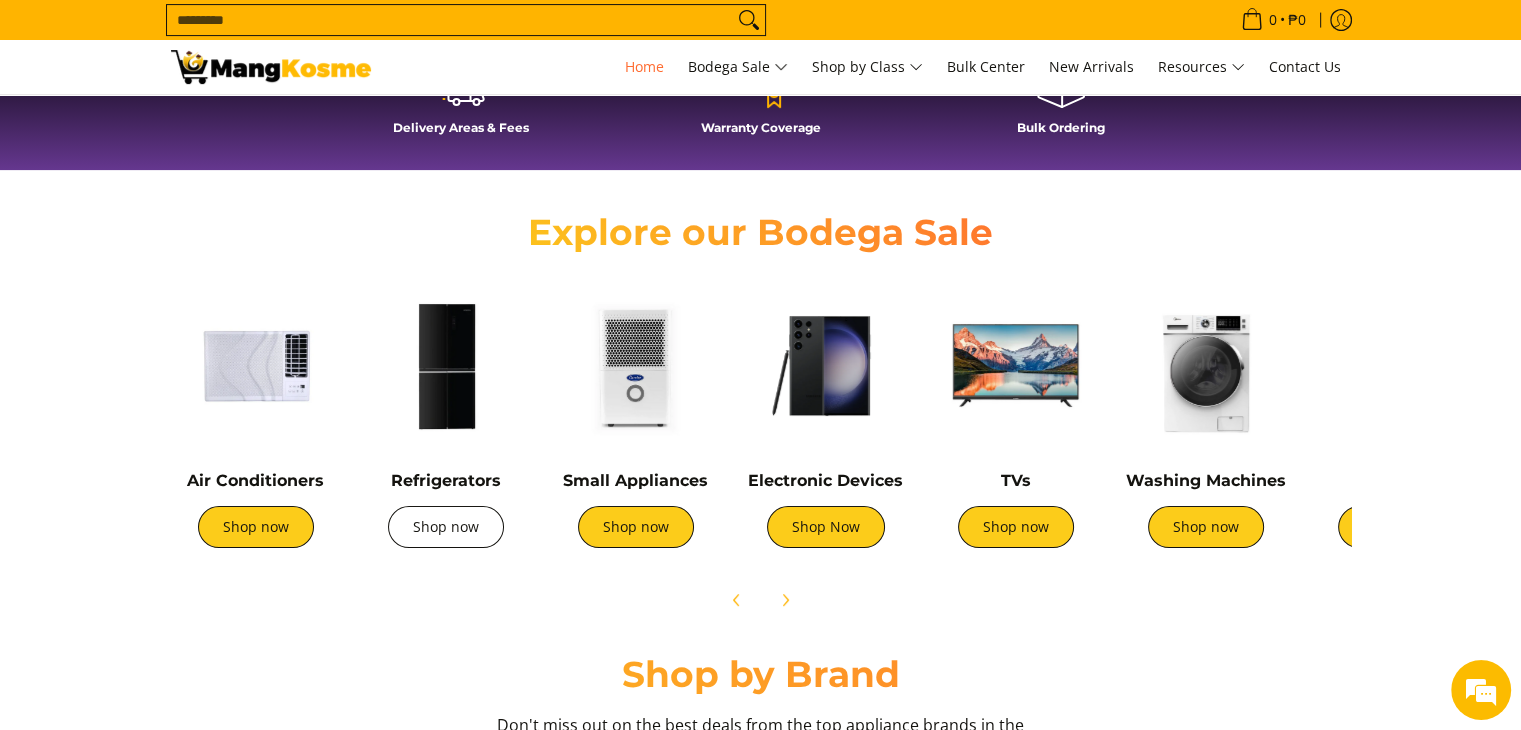 click on "Shop now" at bounding box center (446, 527) 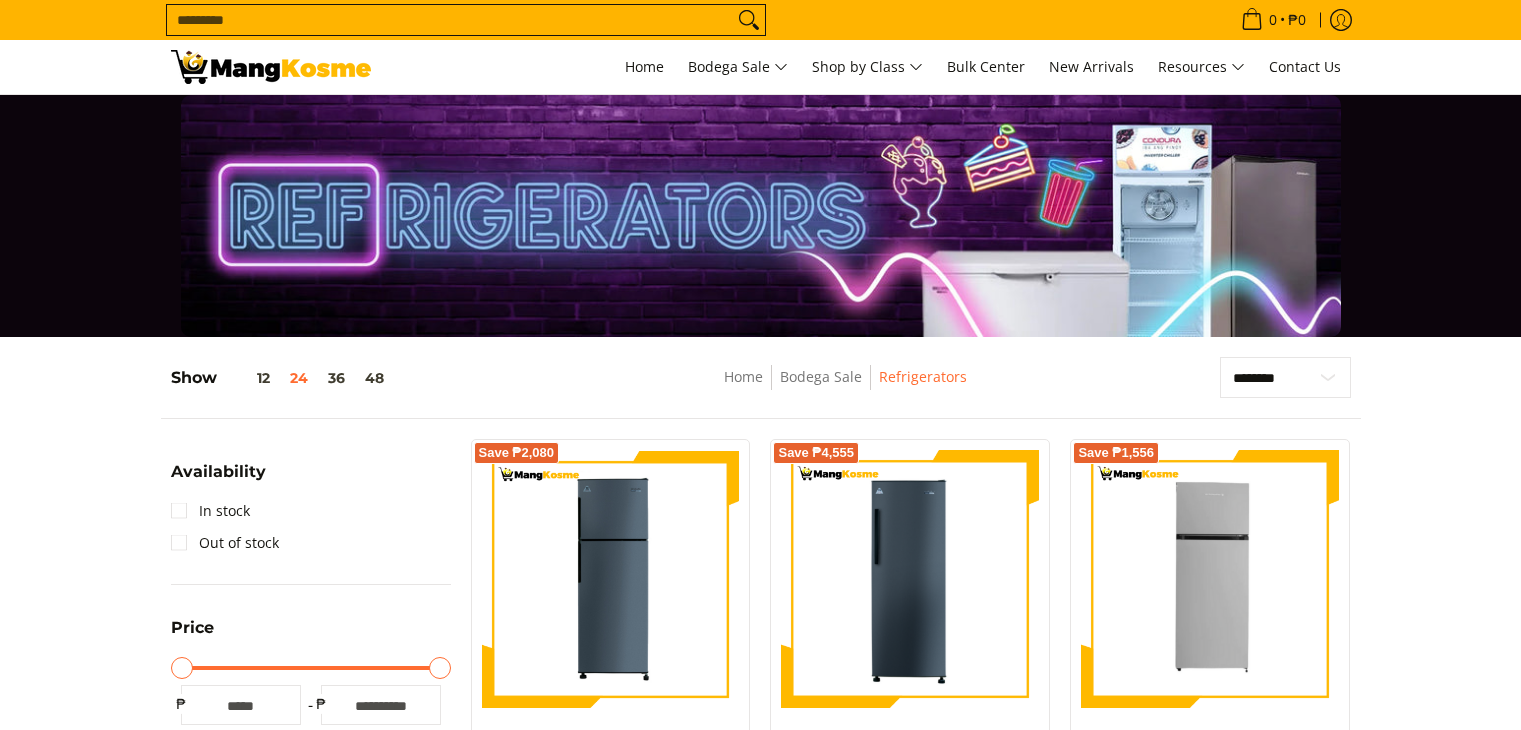 scroll, scrollTop: 0, scrollLeft: 0, axis: both 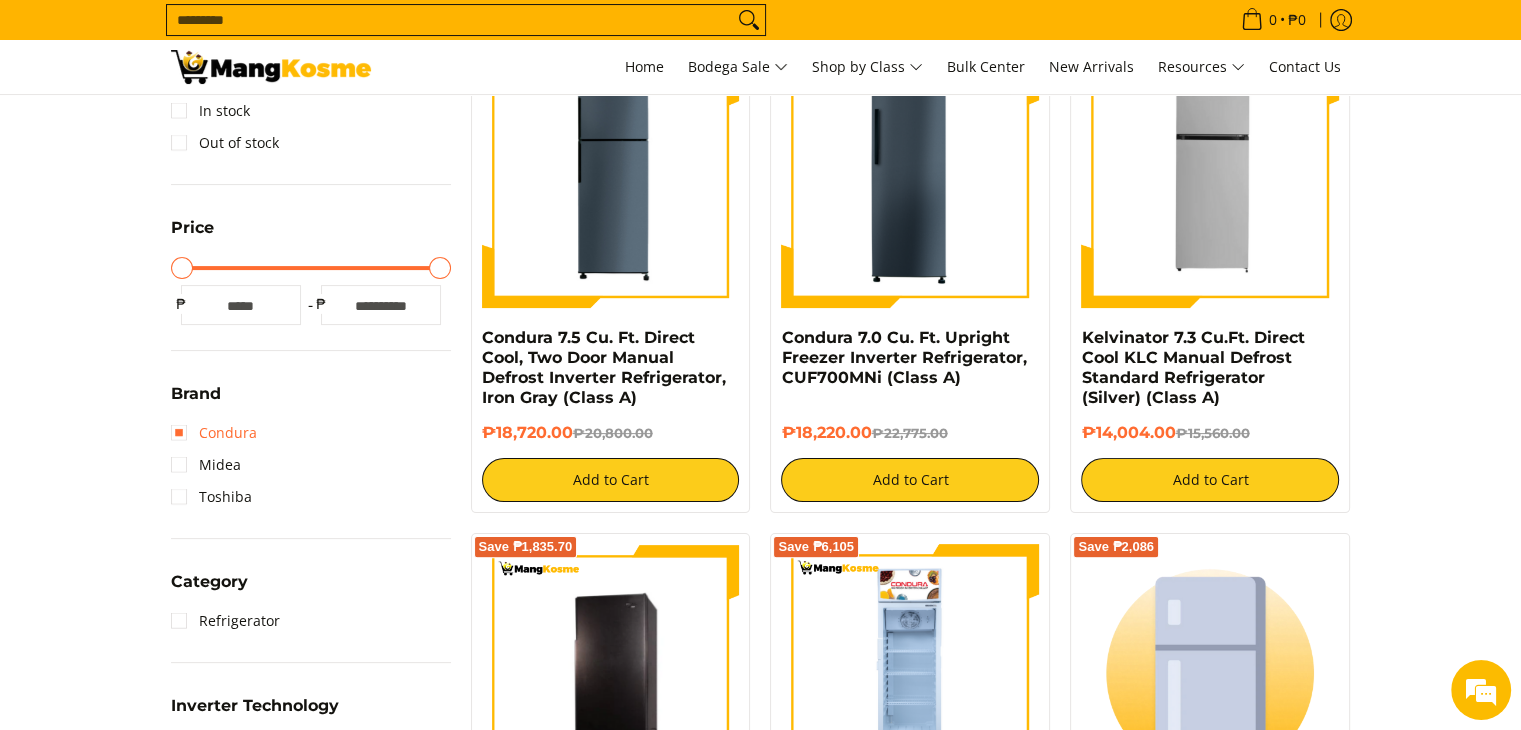 click on "Condura" at bounding box center (214, 433) 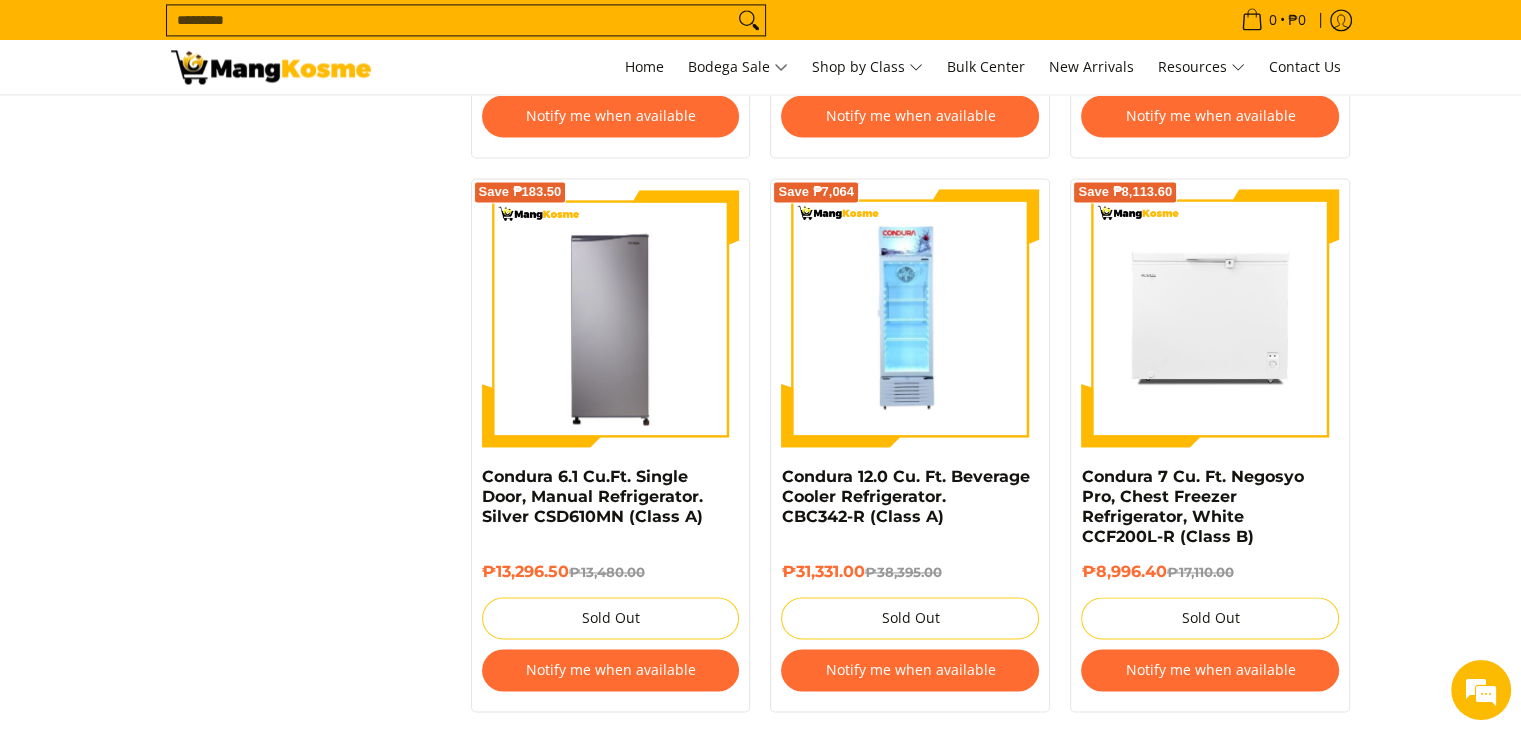 scroll, scrollTop: 3368, scrollLeft: 0, axis: vertical 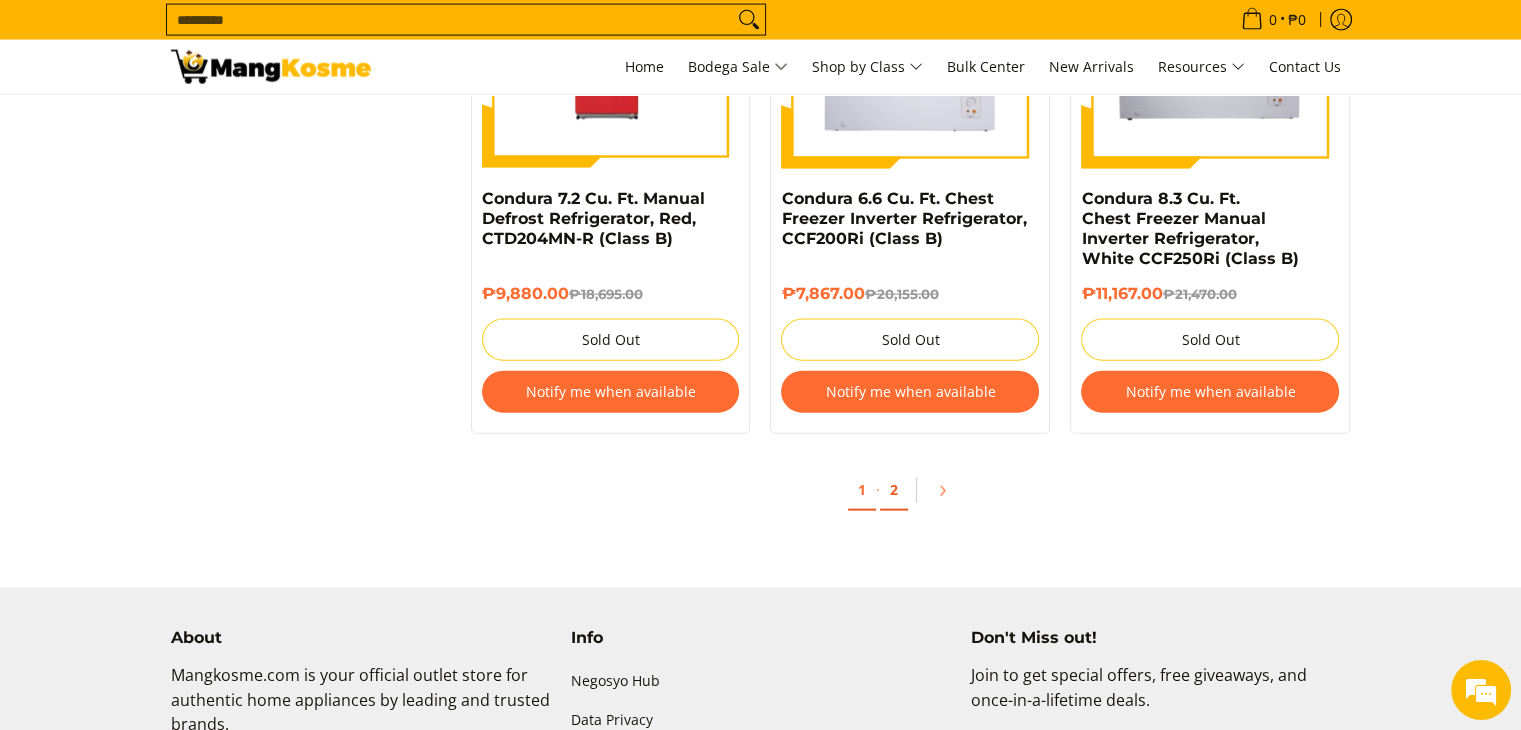 click on "2" at bounding box center [894, 490] 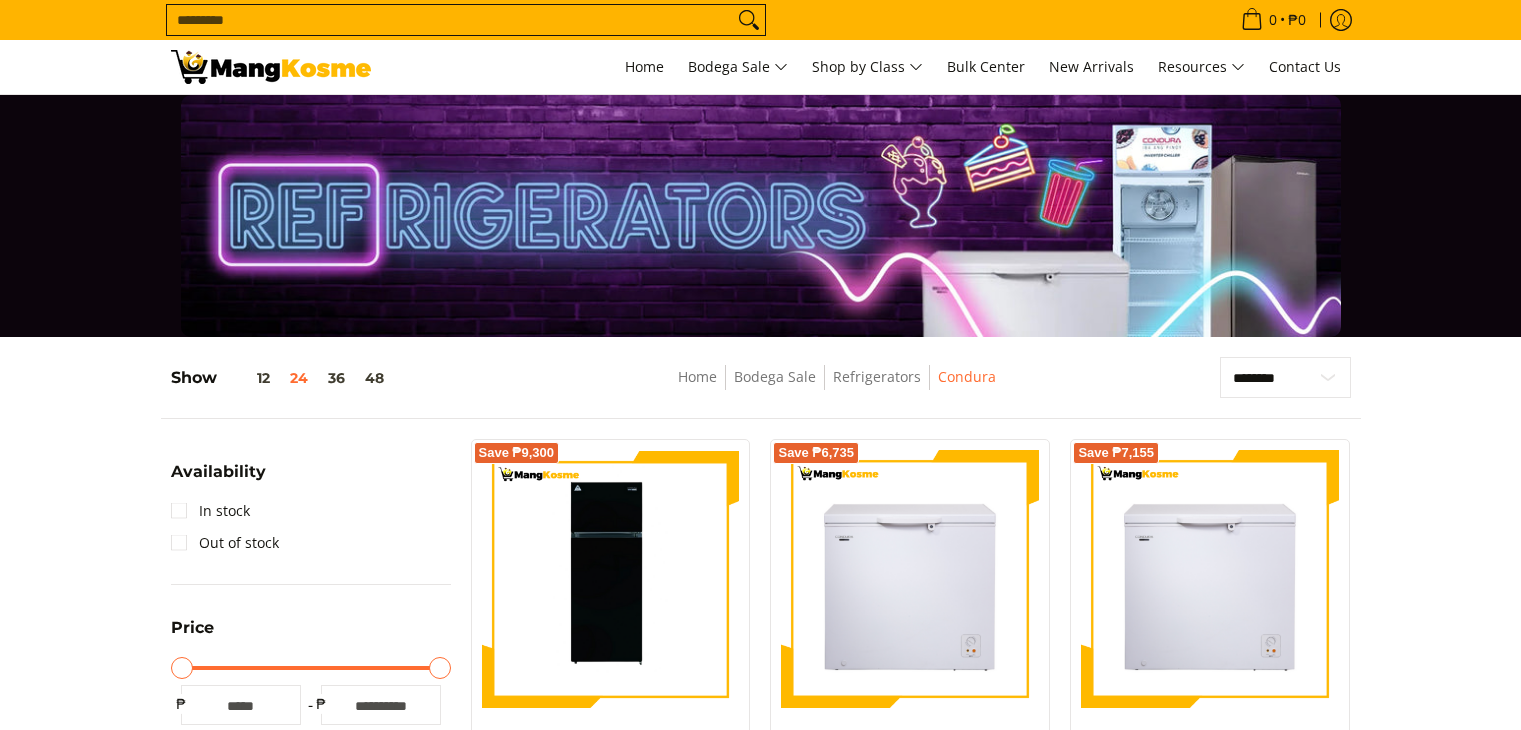 scroll, scrollTop: 500, scrollLeft: 0, axis: vertical 